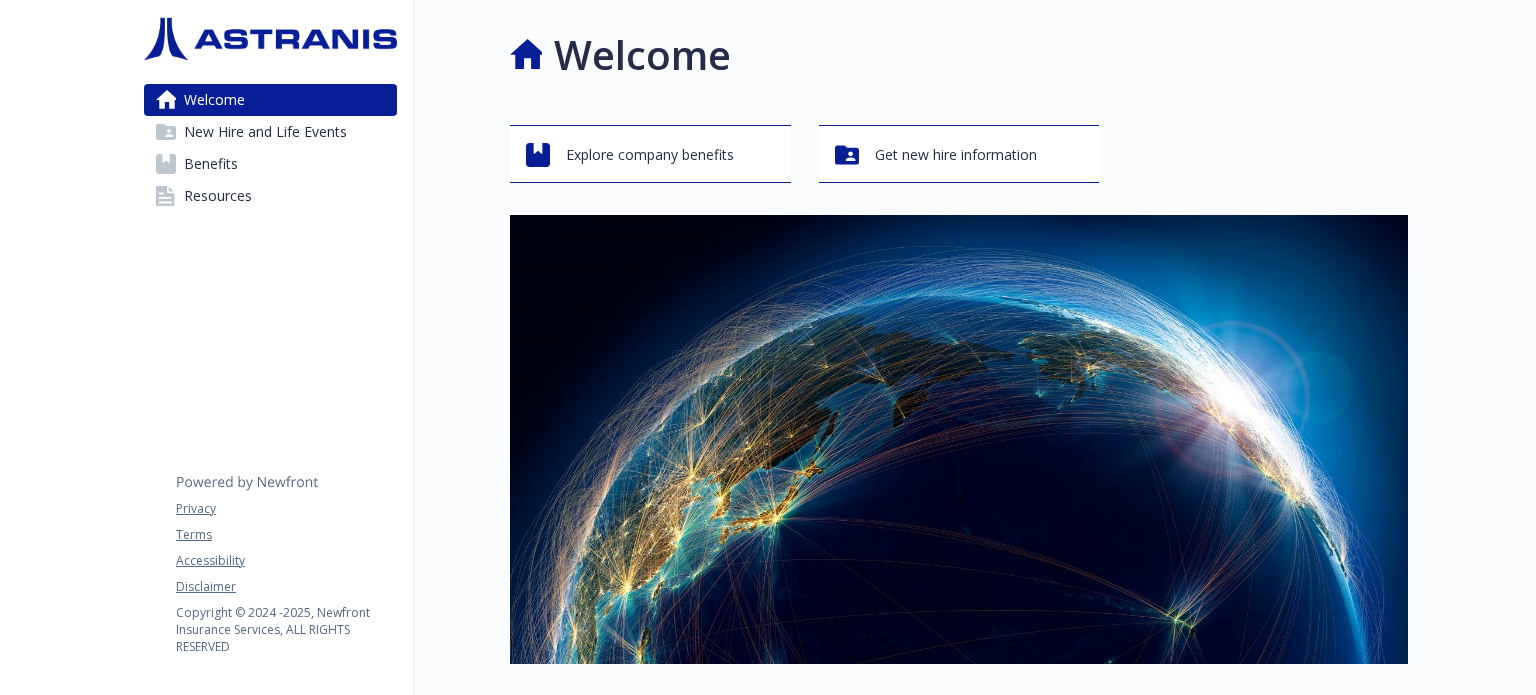 scroll, scrollTop: 0, scrollLeft: 0, axis: both 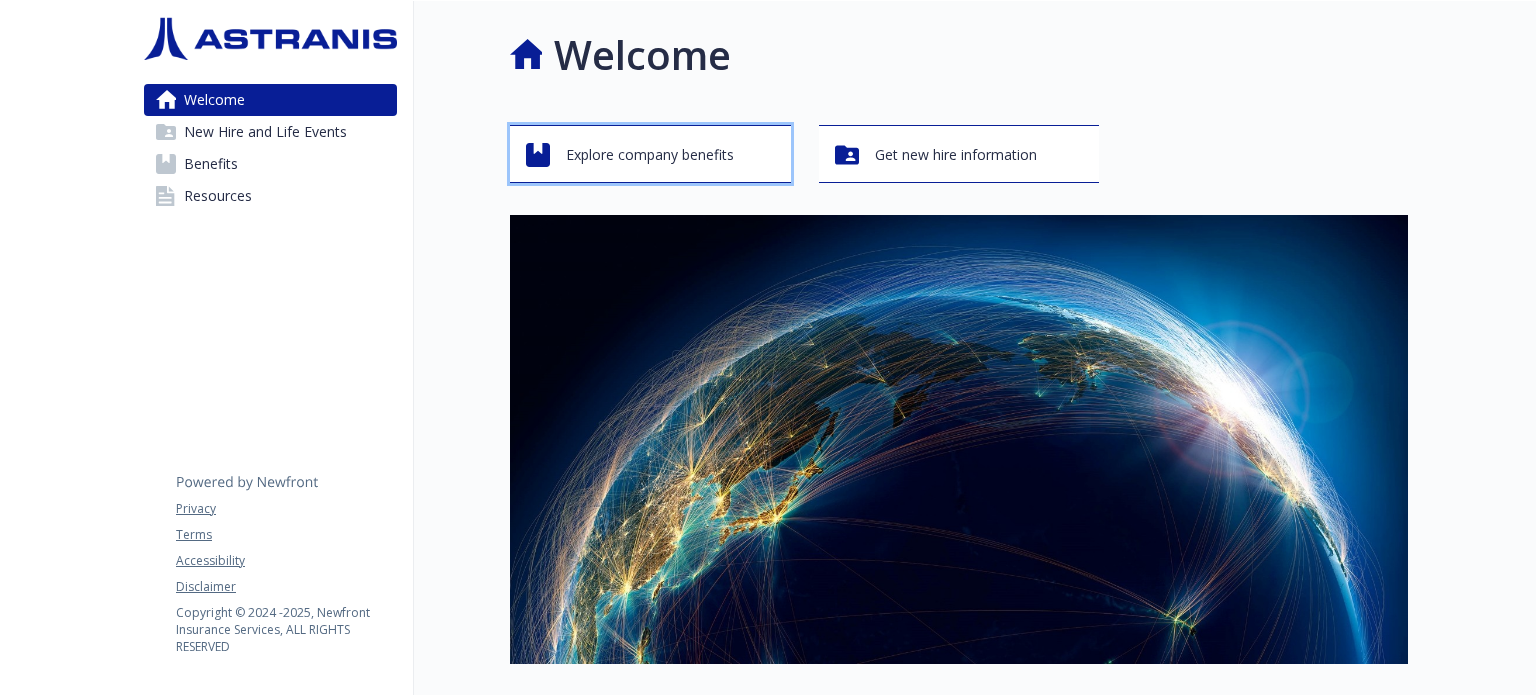 click on "Explore company benefits" at bounding box center [650, 155] 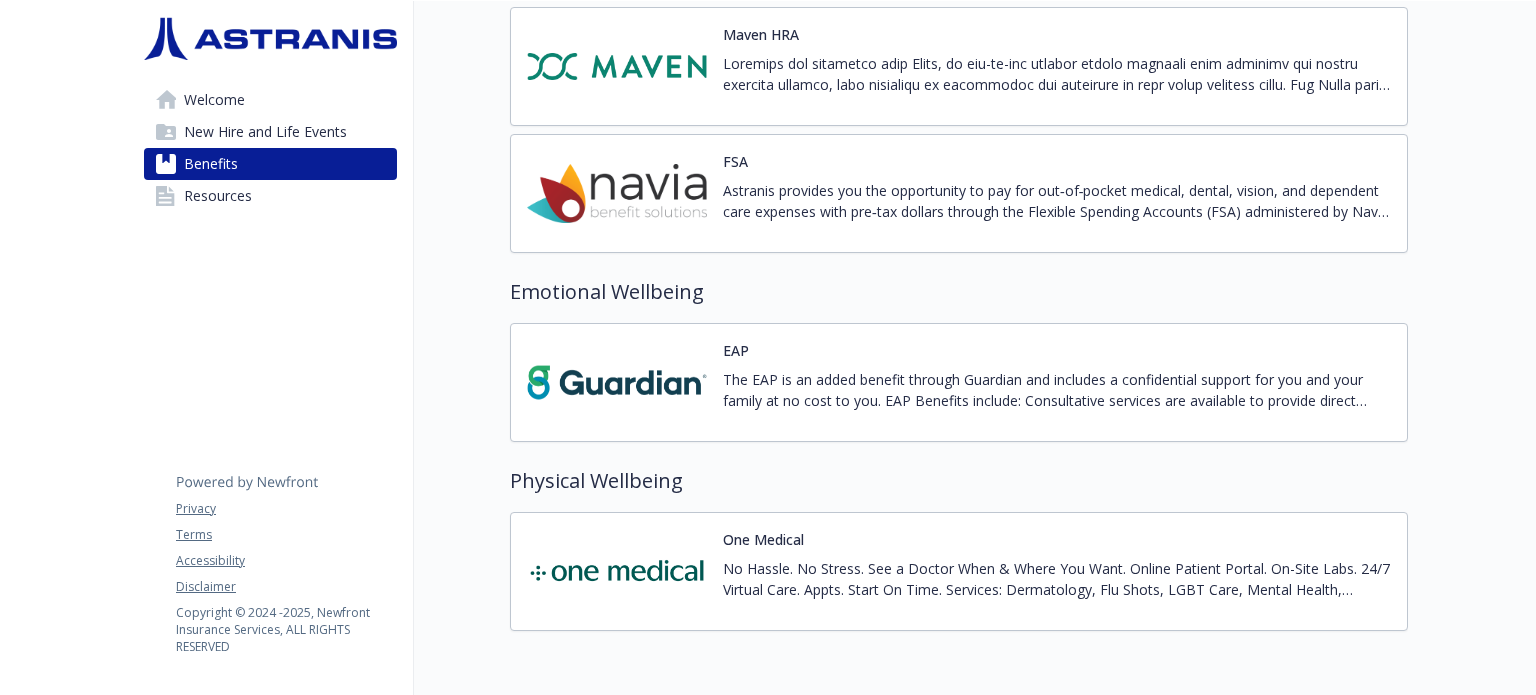 scroll, scrollTop: 2010, scrollLeft: 0, axis: vertical 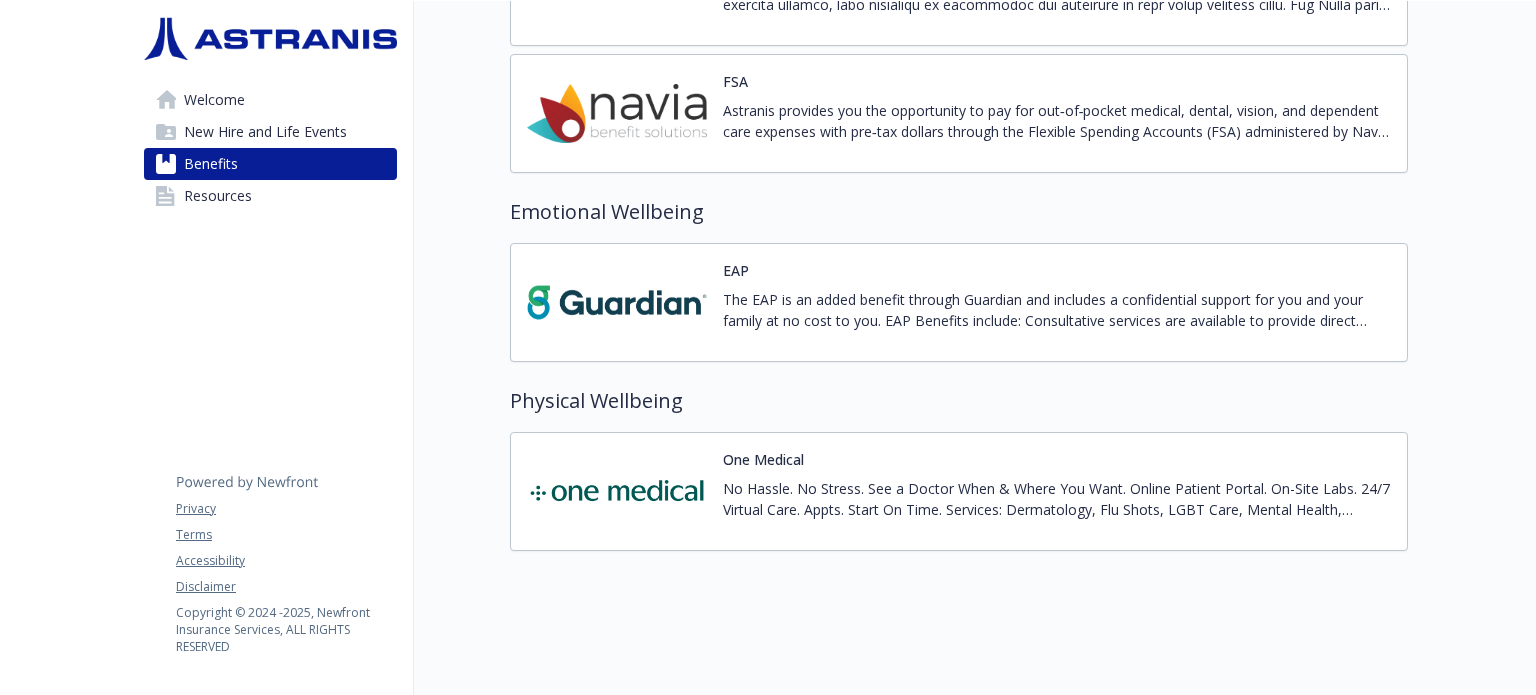 click on "Resources" at bounding box center (270, 196) 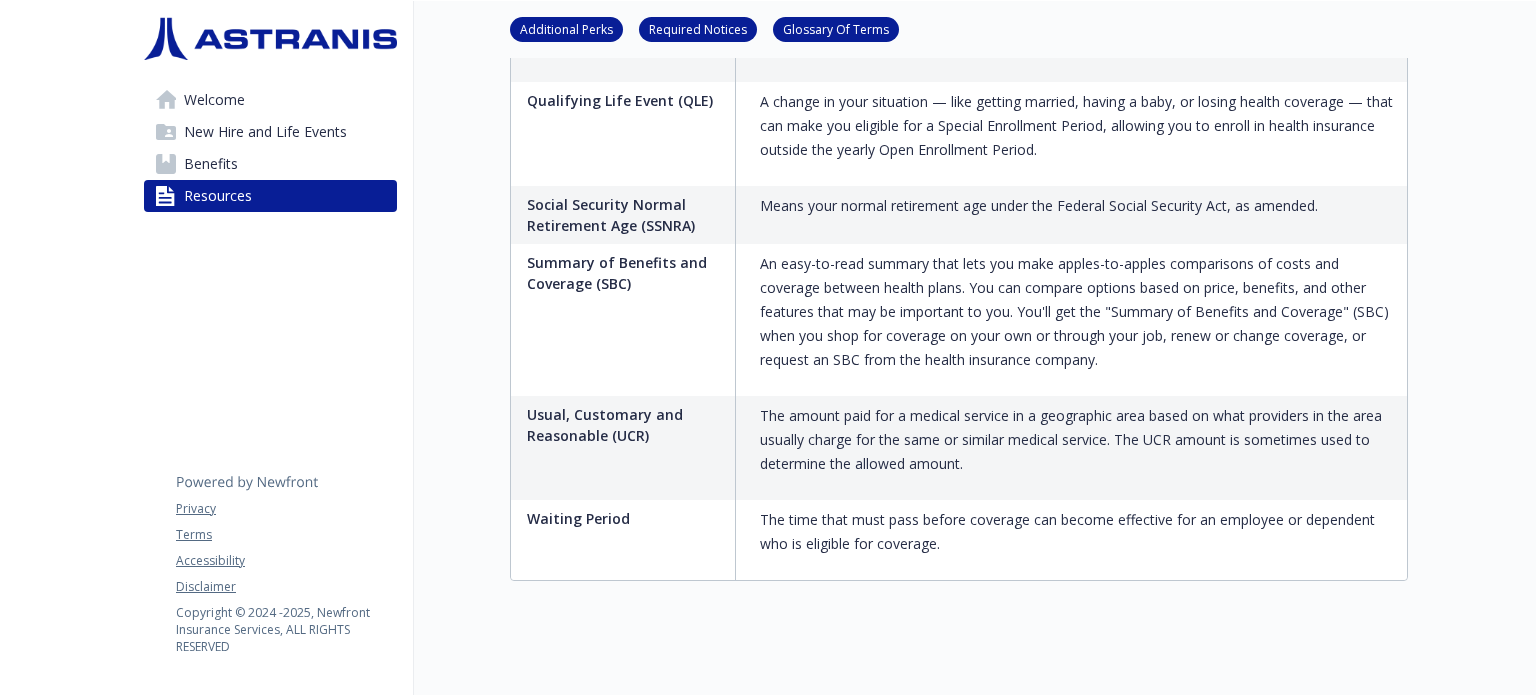 scroll, scrollTop: 3191, scrollLeft: 0, axis: vertical 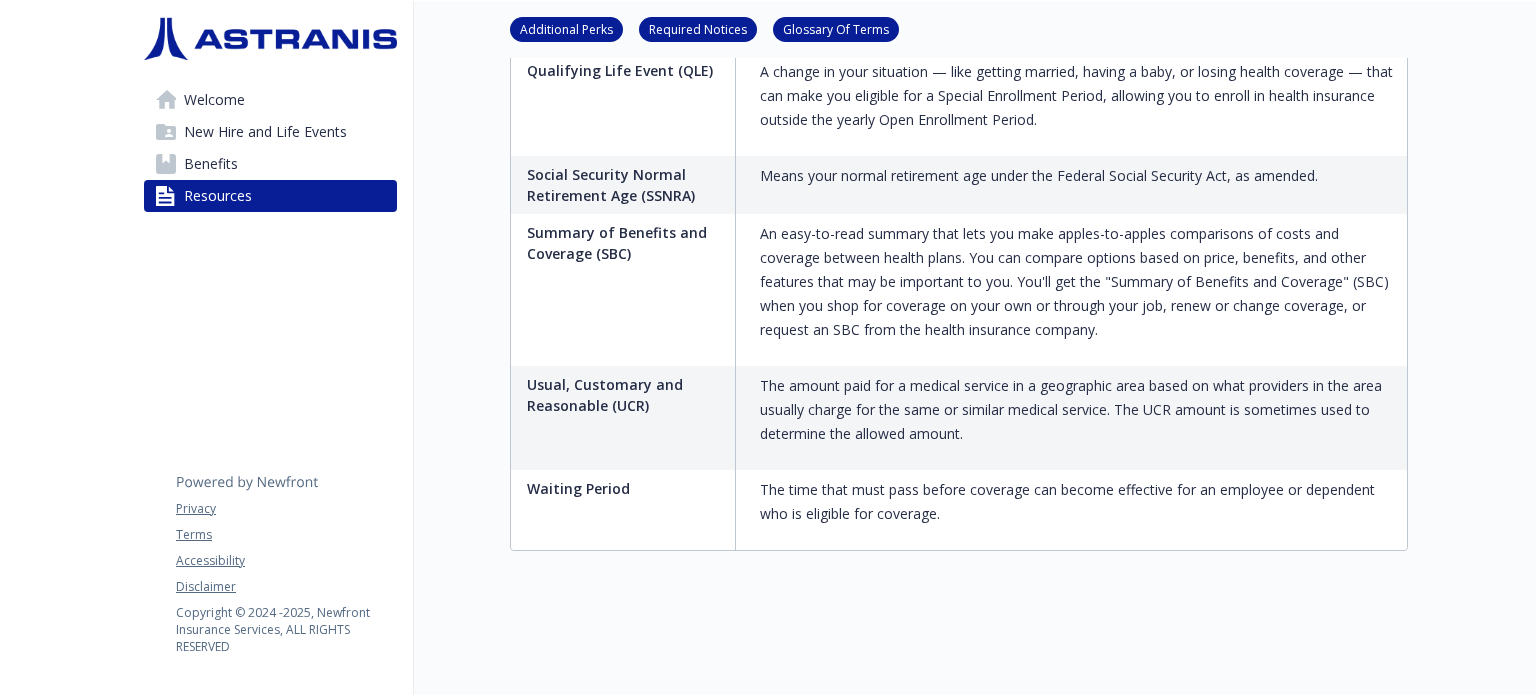 click on "New Hire and Life Events" at bounding box center (265, 132) 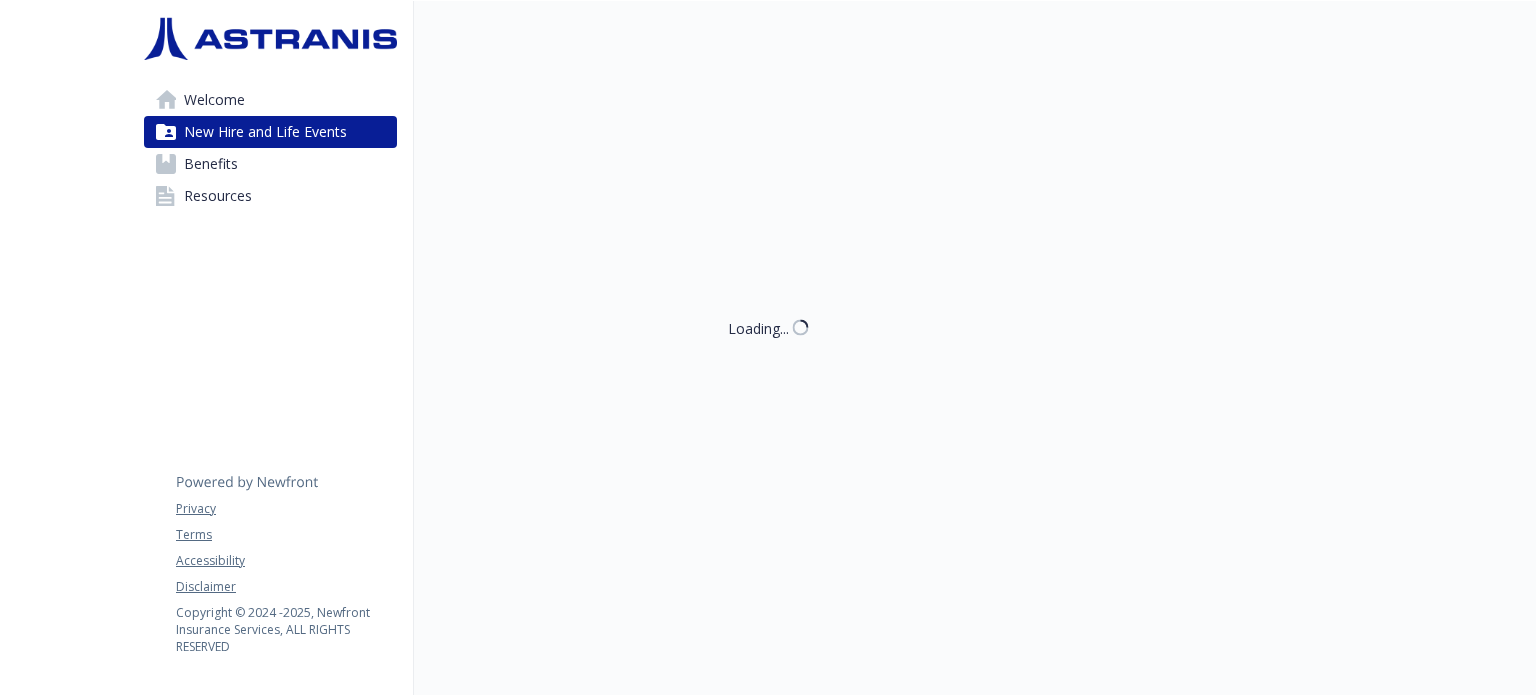 scroll, scrollTop: 16, scrollLeft: 0, axis: vertical 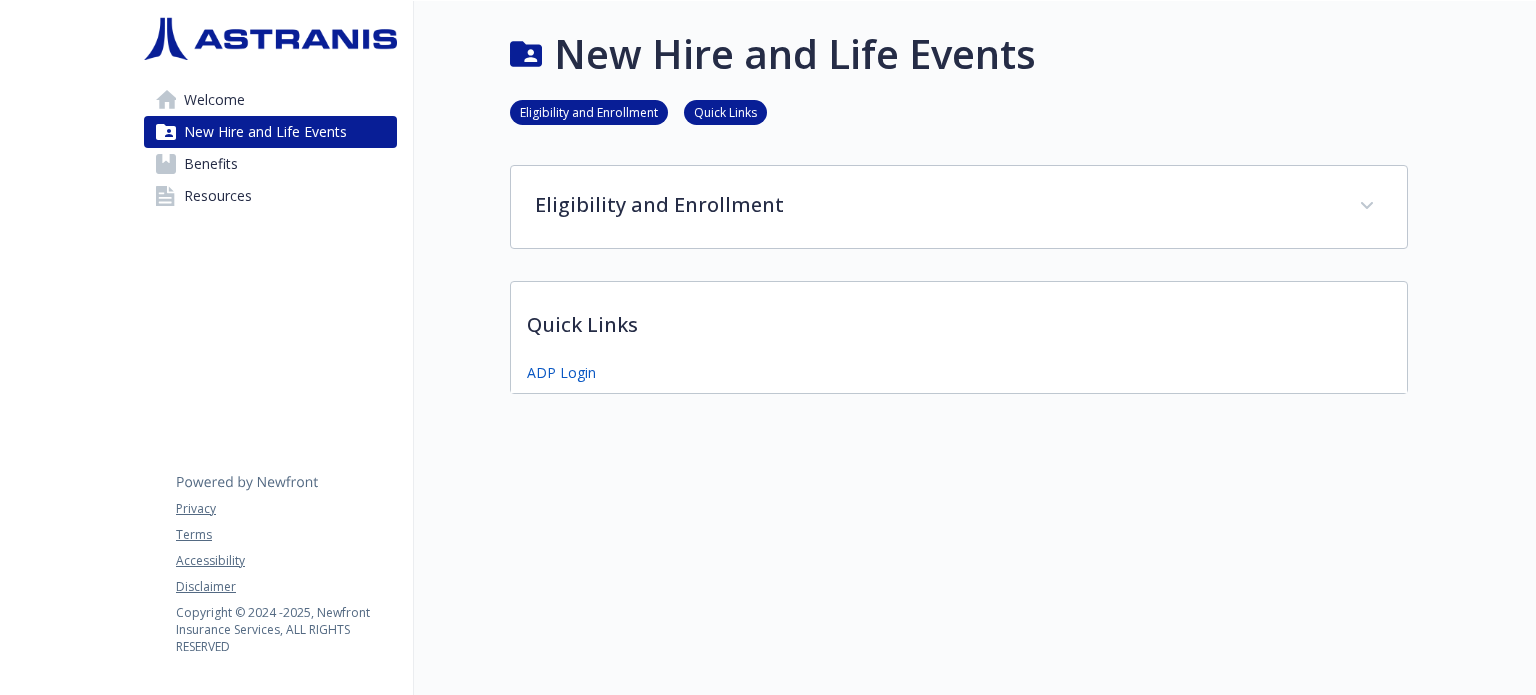 click on "Benefits" at bounding box center (211, 164) 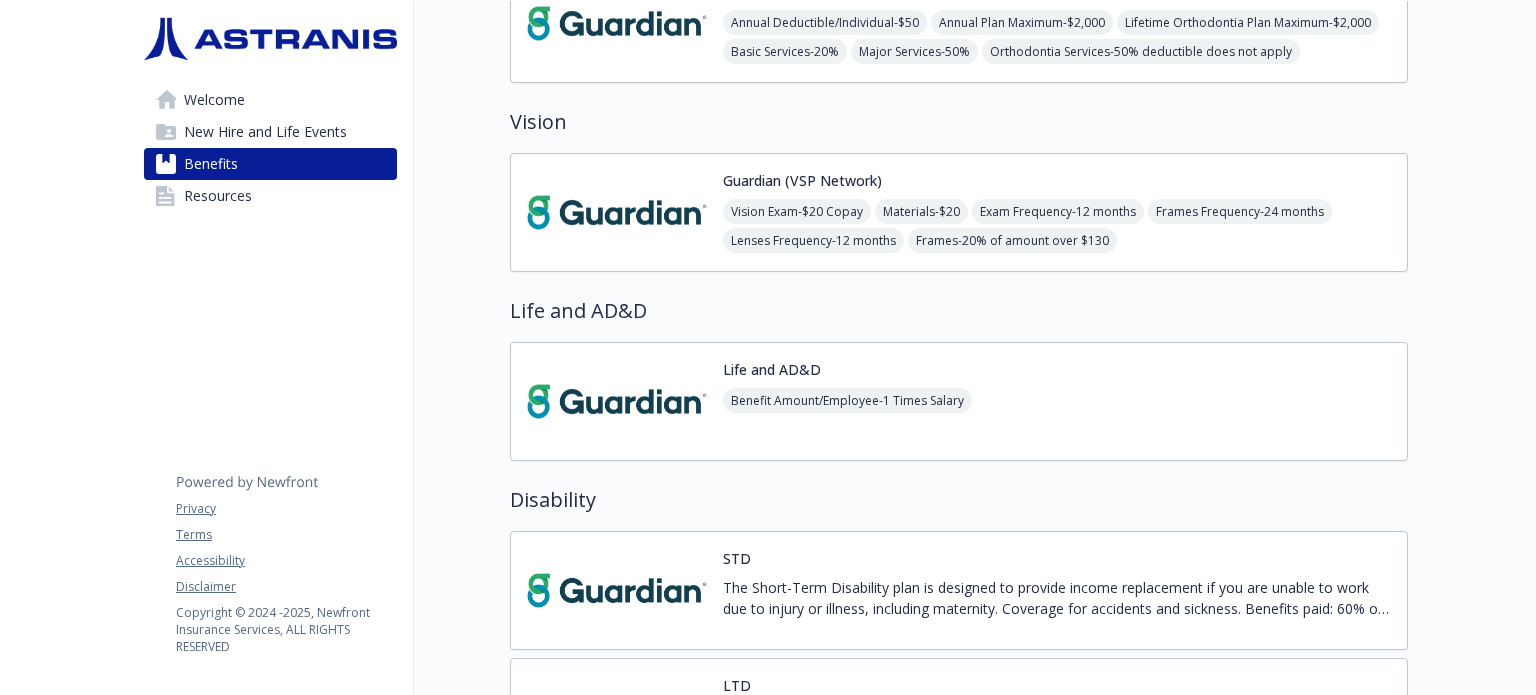 scroll, scrollTop: 0, scrollLeft: 0, axis: both 